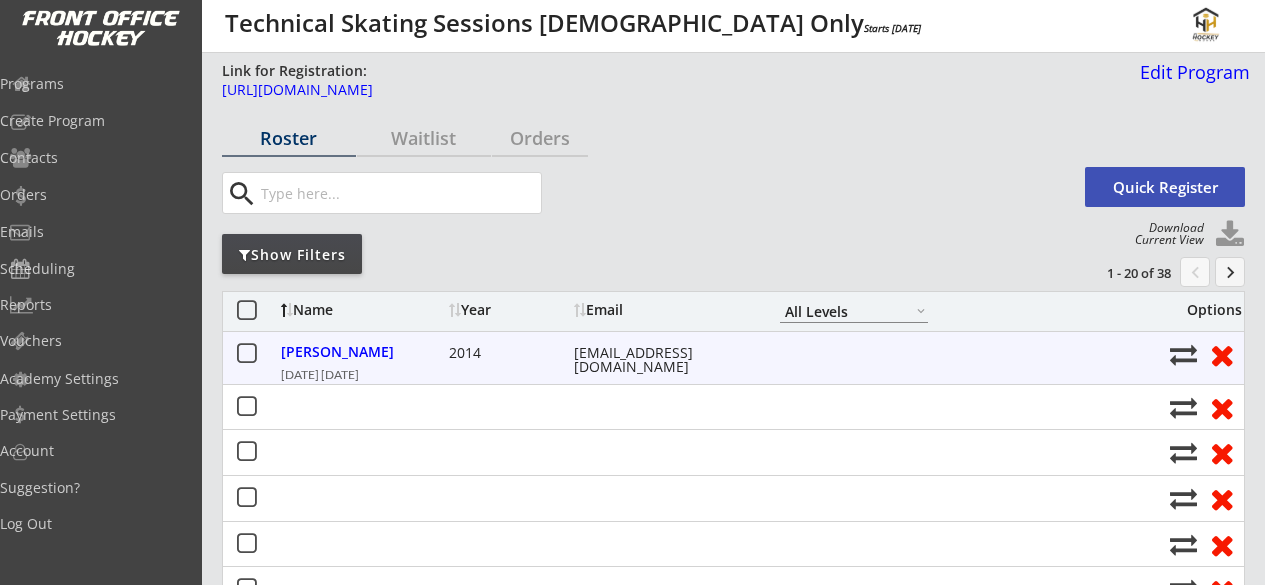 select on ""All Levels"" 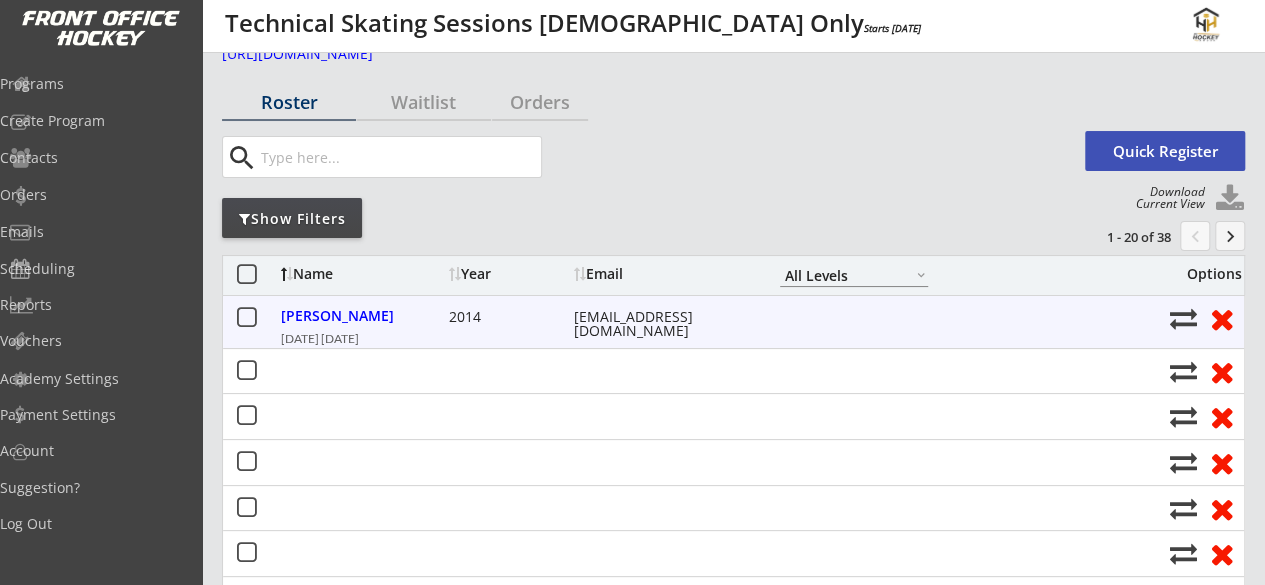 scroll, scrollTop: 0, scrollLeft: 0, axis: both 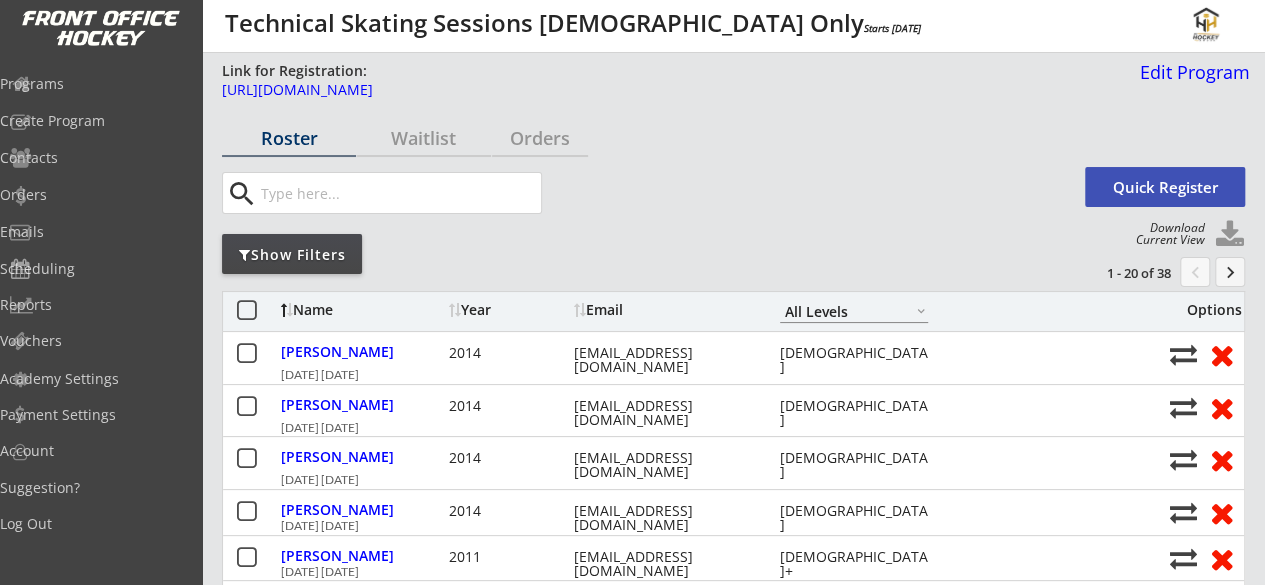 click on "Download
Current View" at bounding box center (1164, 234) 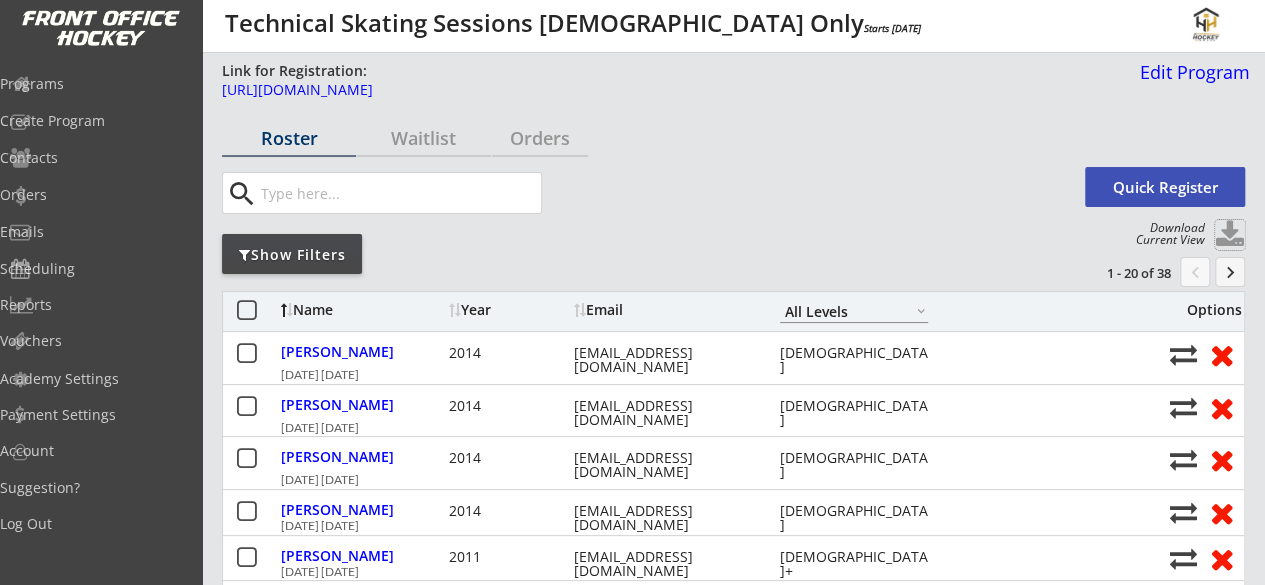 click at bounding box center (1230, 235) 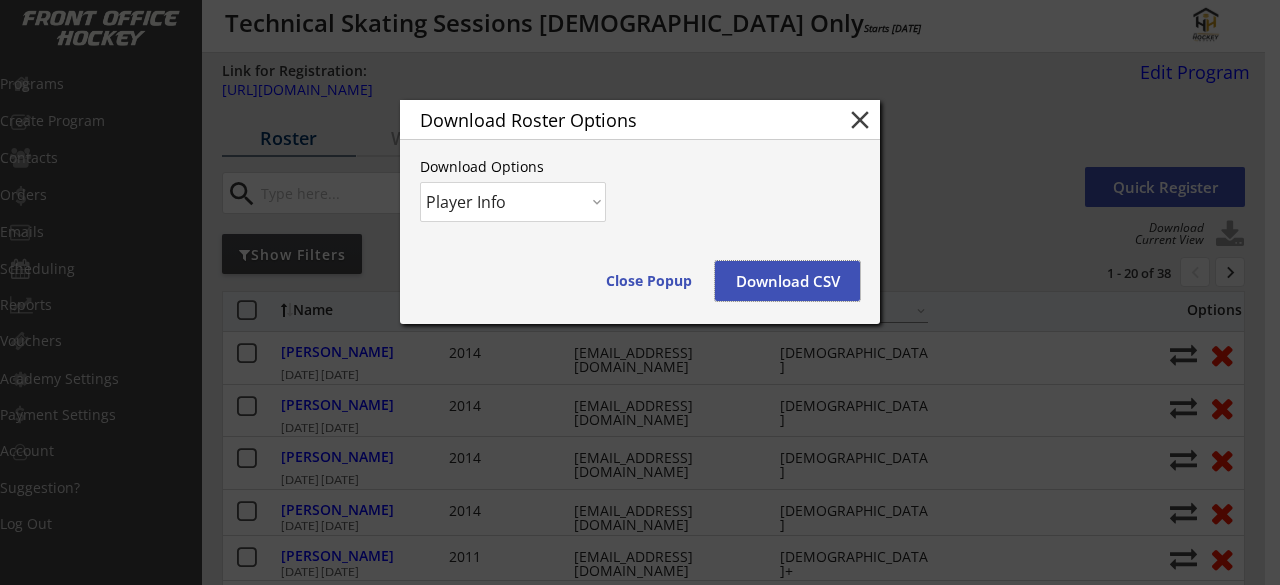 click on "Download CSV" at bounding box center (787, 281) 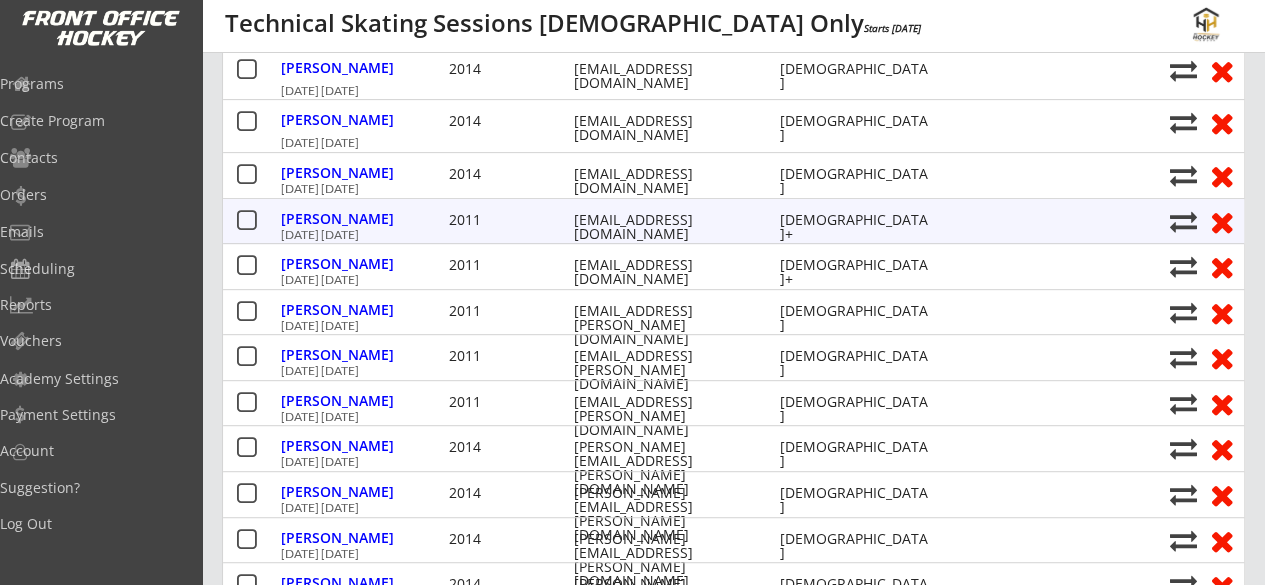scroll, scrollTop: 0, scrollLeft: 0, axis: both 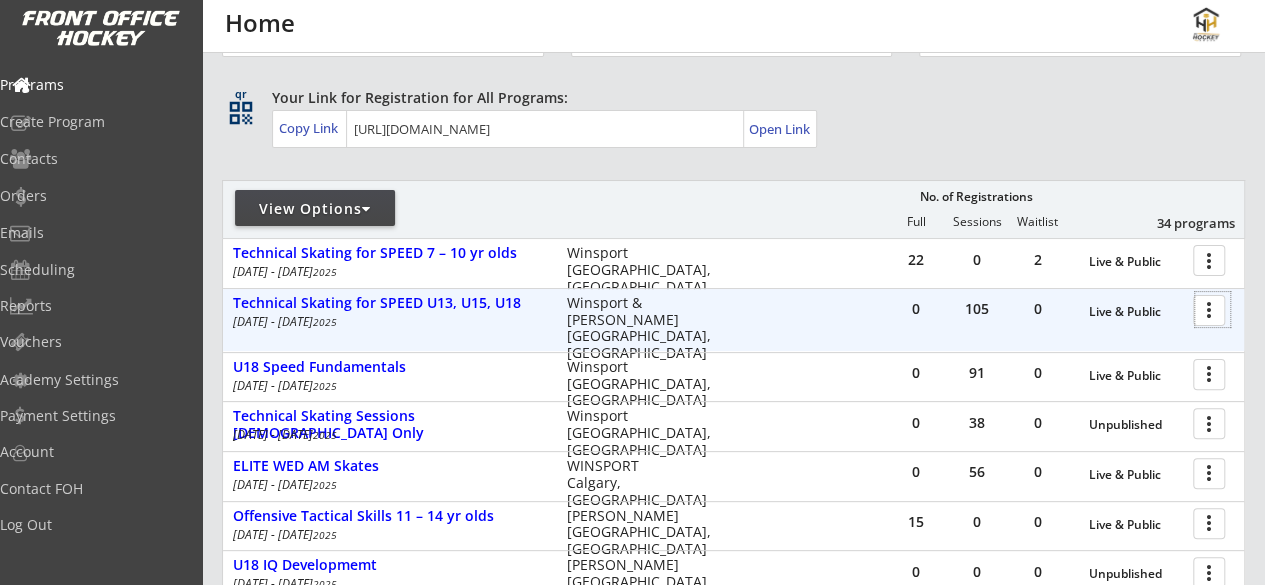 click at bounding box center [1212, 309] 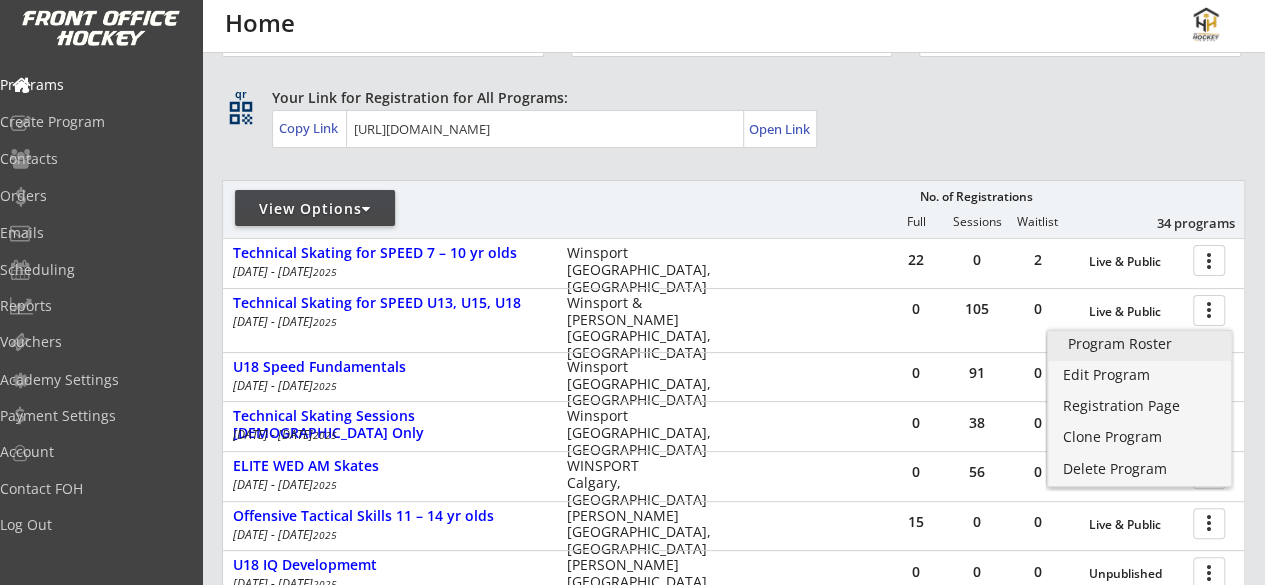 click on "Program Roster" at bounding box center (1140, 346) 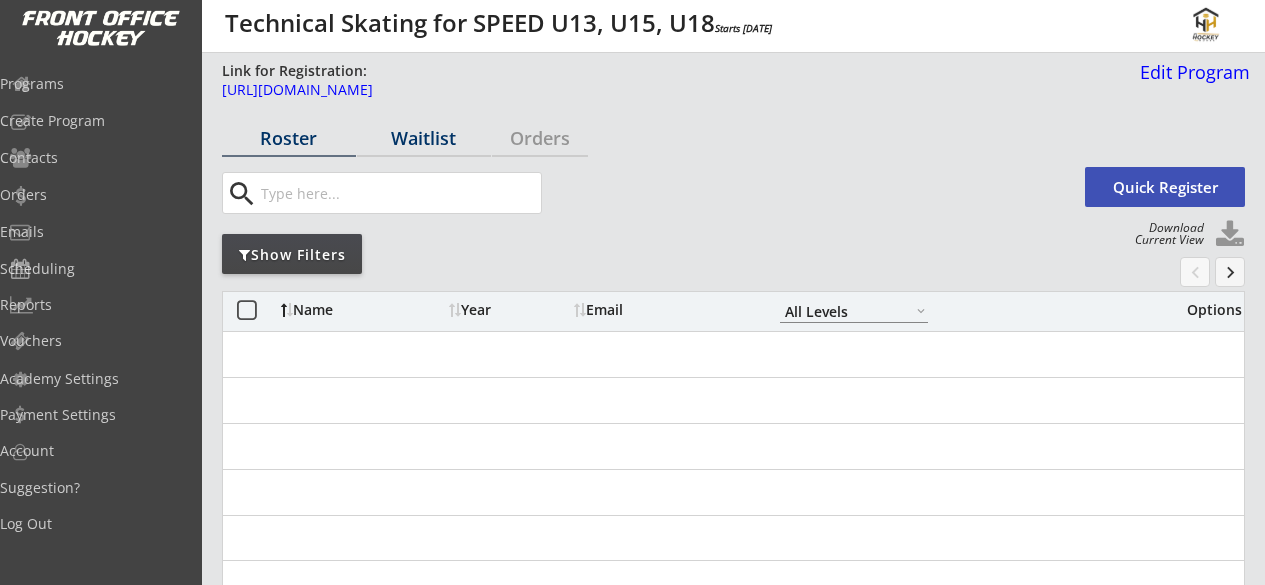 select on ""All Levels"" 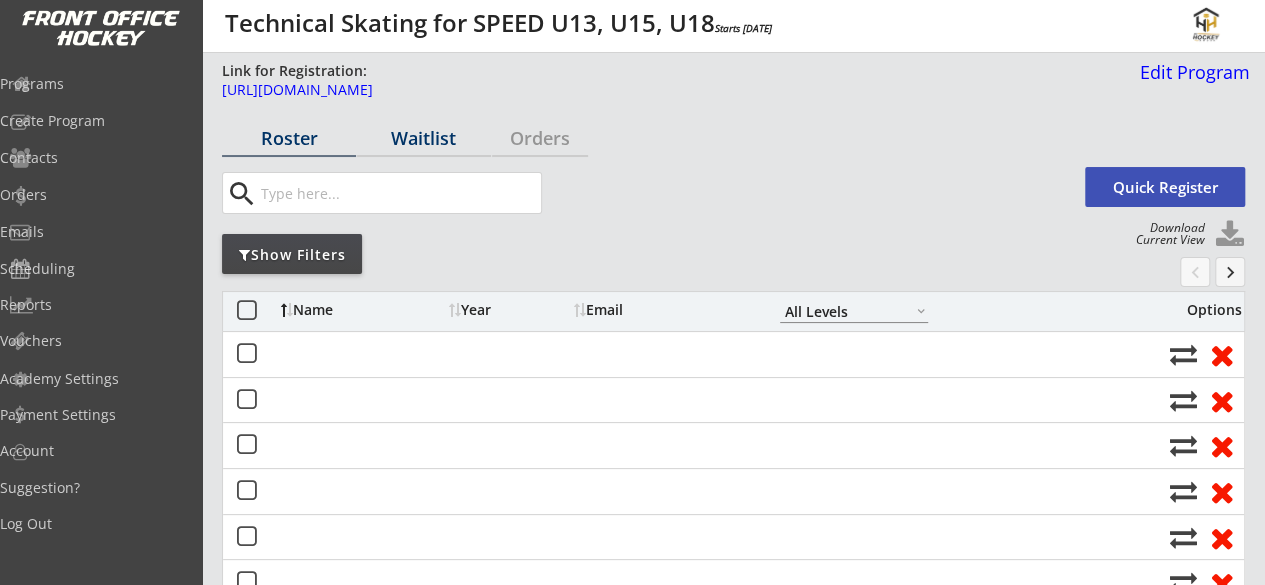 scroll, scrollTop: 0, scrollLeft: 0, axis: both 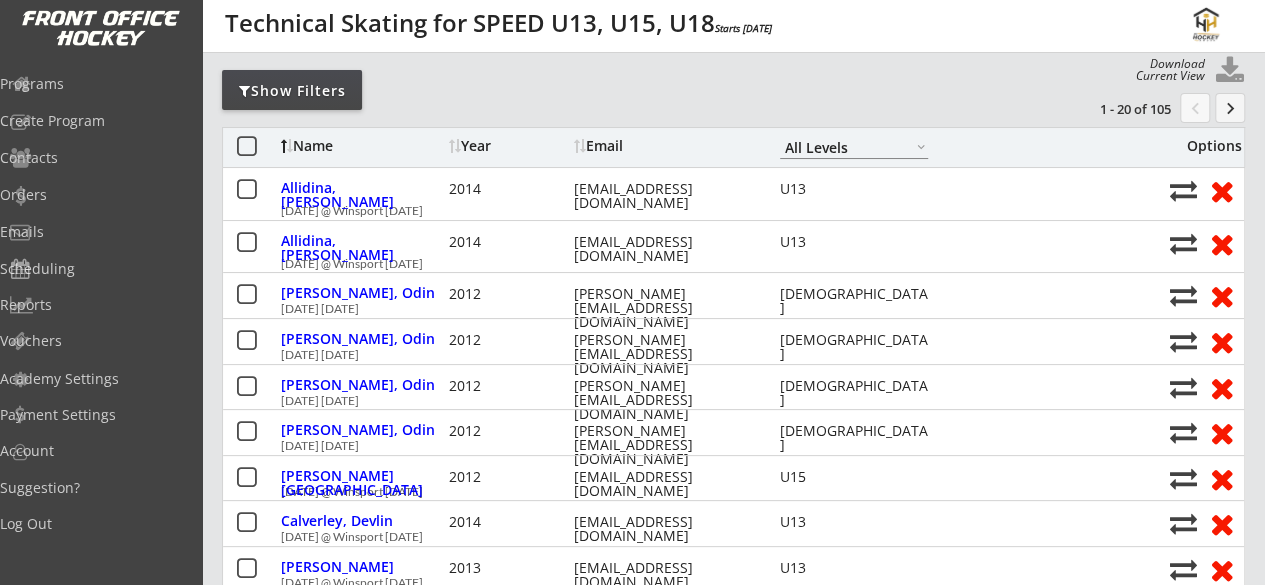 click on "Show Filters" at bounding box center [292, 91] 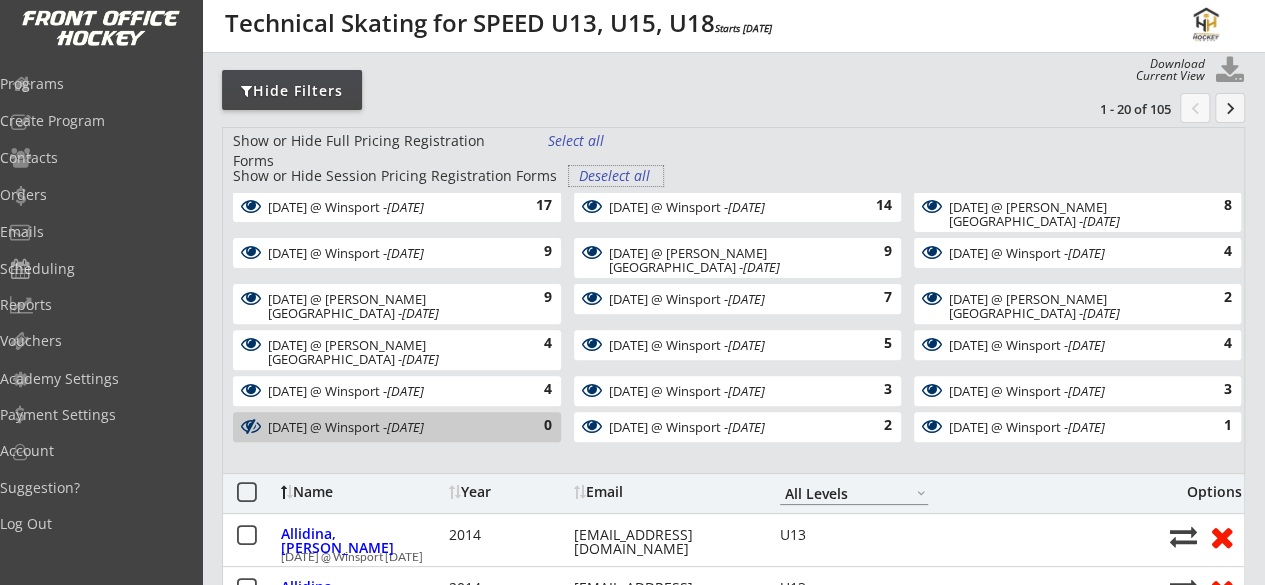 click on "Deselect all" at bounding box center (616, 176) 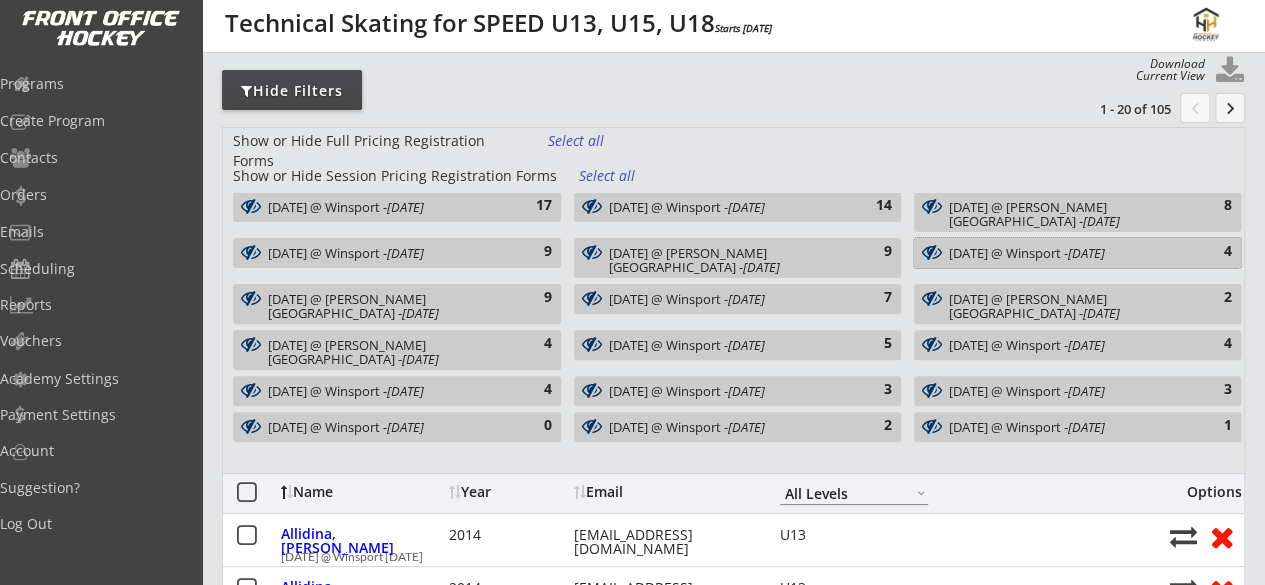 click on "July 8 @ Winsport -  Jul 8, 2025" at bounding box center (1067, 253) 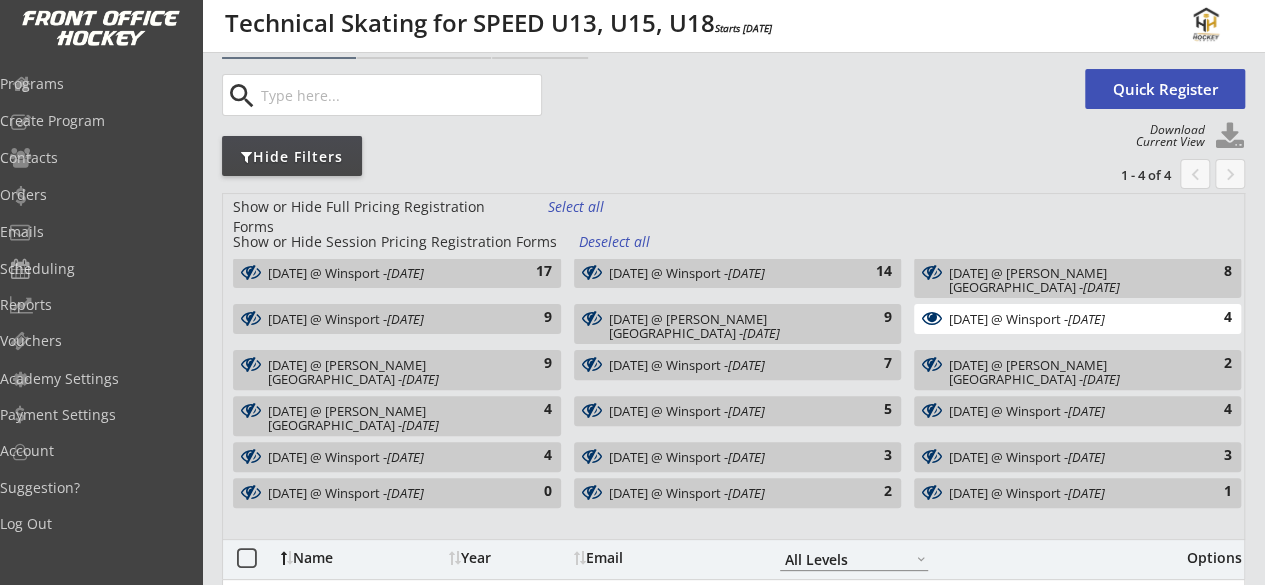 scroll, scrollTop: 95, scrollLeft: 0, axis: vertical 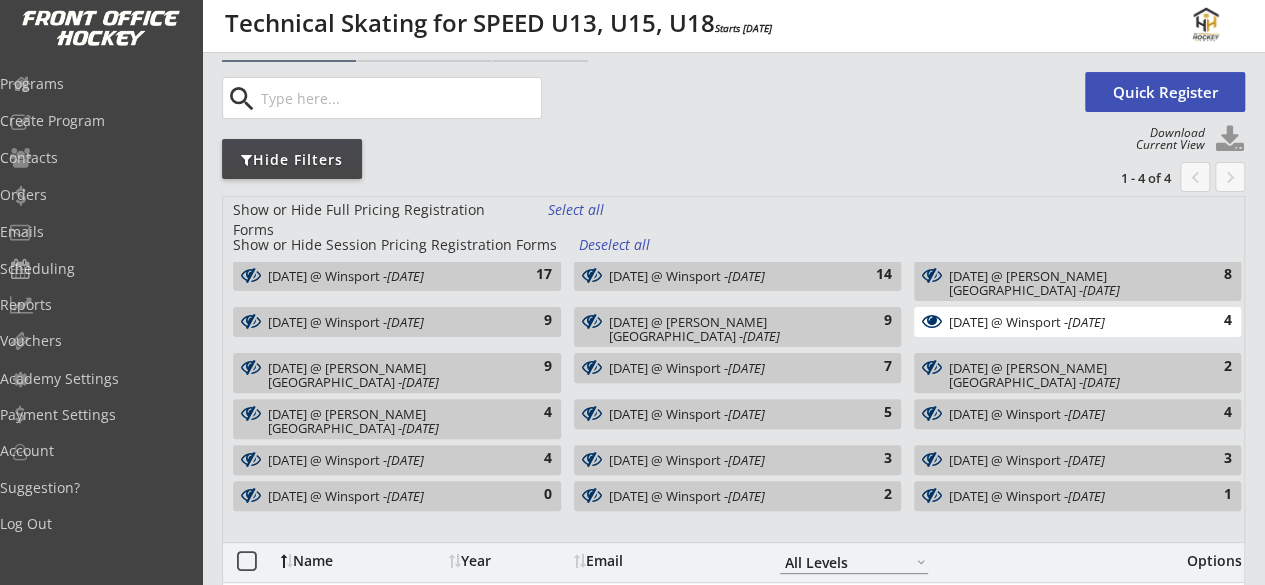 click on "July 8 @ Winsport -  Jul 8, 2025" at bounding box center (1067, 322) 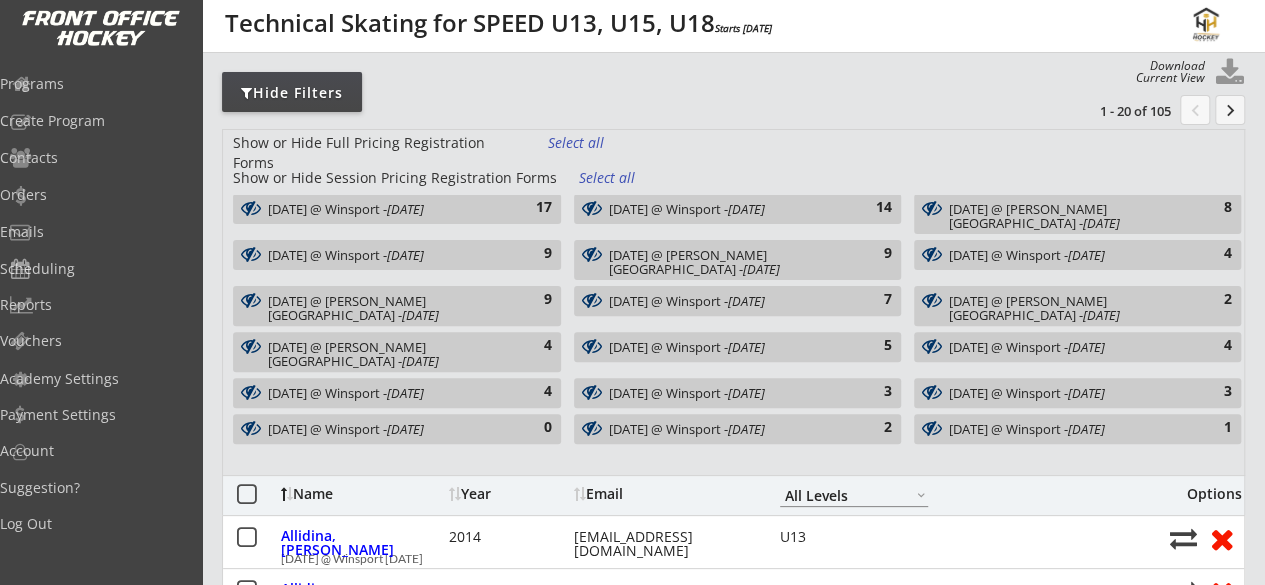scroll, scrollTop: 163, scrollLeft: 0, axis: vertical 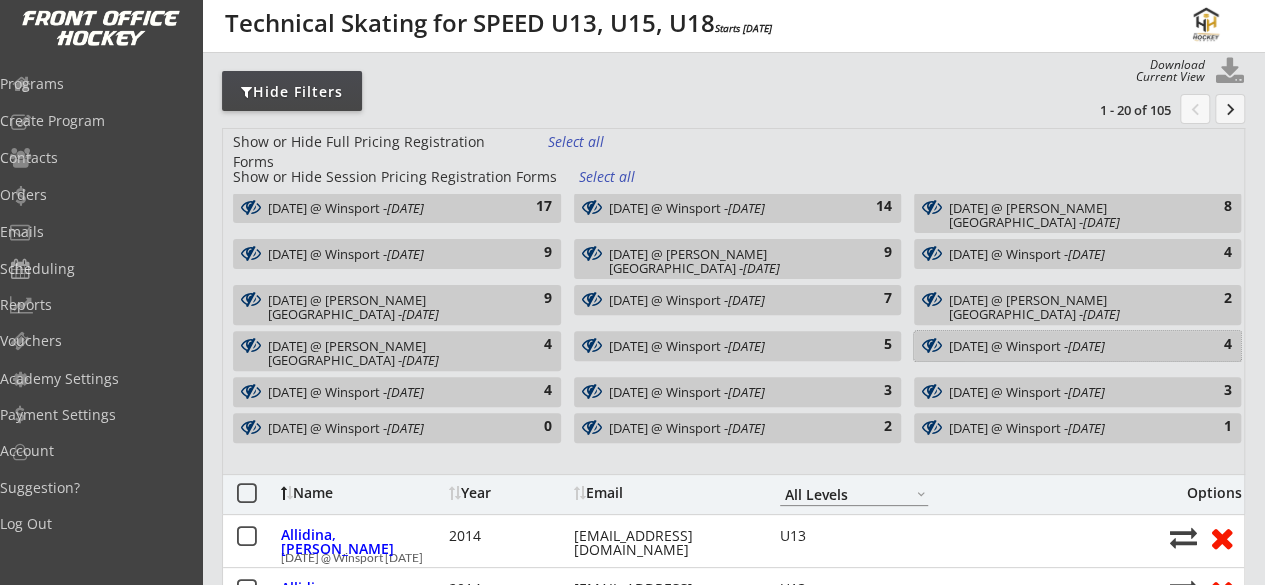 click on "July 22 @ Winsport -  Jul 22, 2025" at bounding box center [1067, 346] 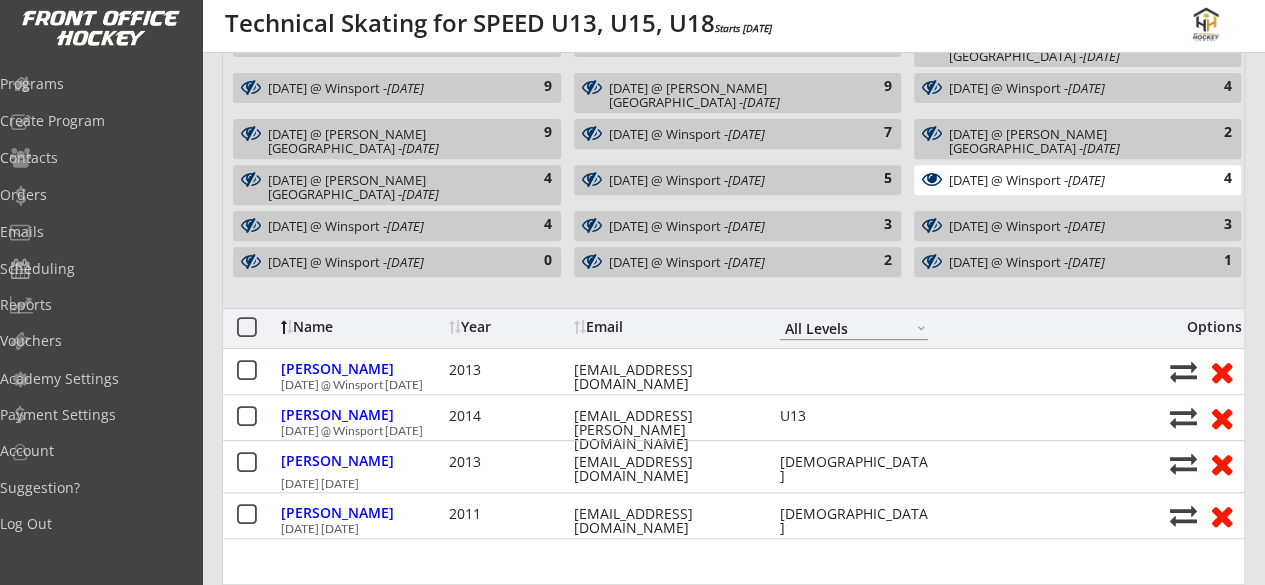 scroll, scrollTop: 323, scrollLeft: 0, axis: vertical 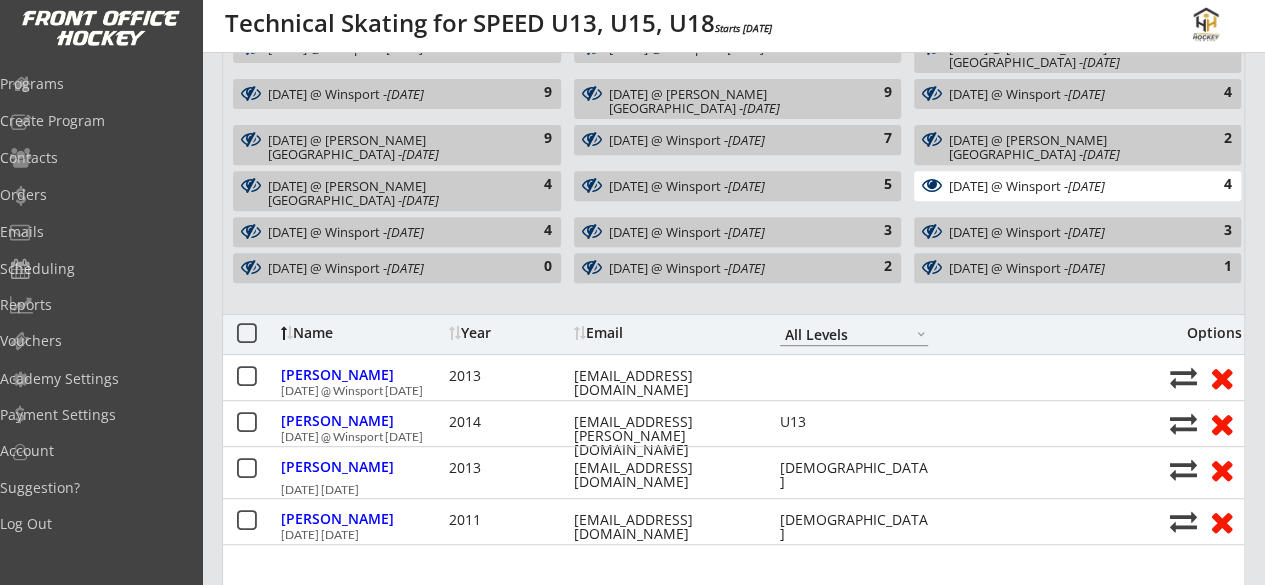 click on "July 22 @ Winsport -  Jul 22, 2025 4" at bounding box center (1077, 186) 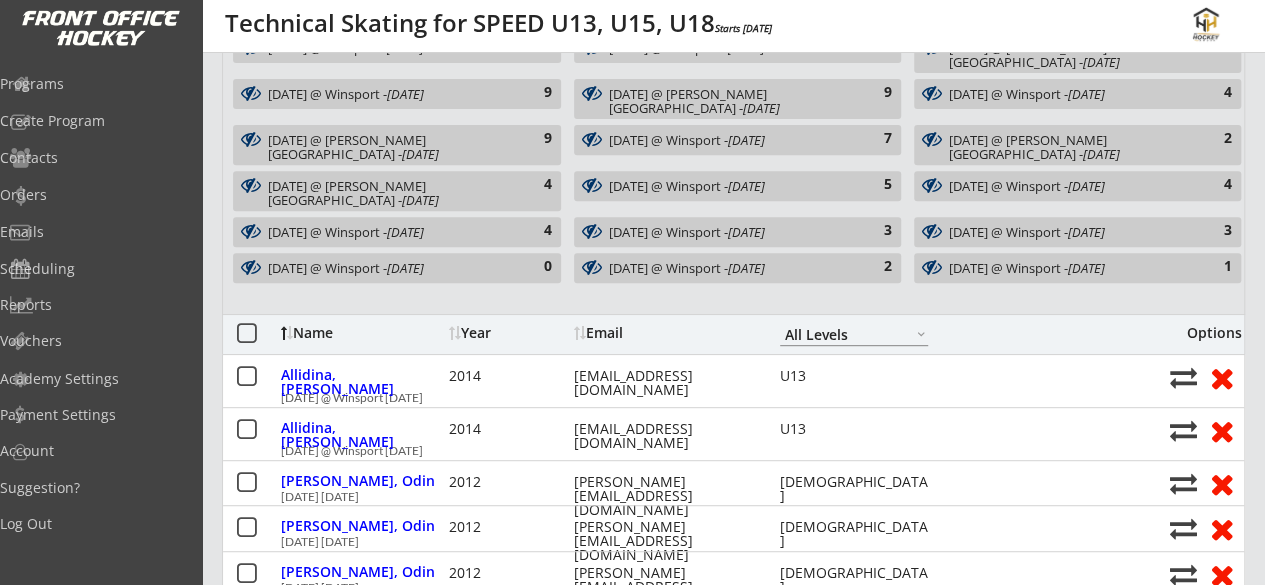 click on "July 23 @ Winsport -  Jul 23, 2025" at bounding box center [386, 232] 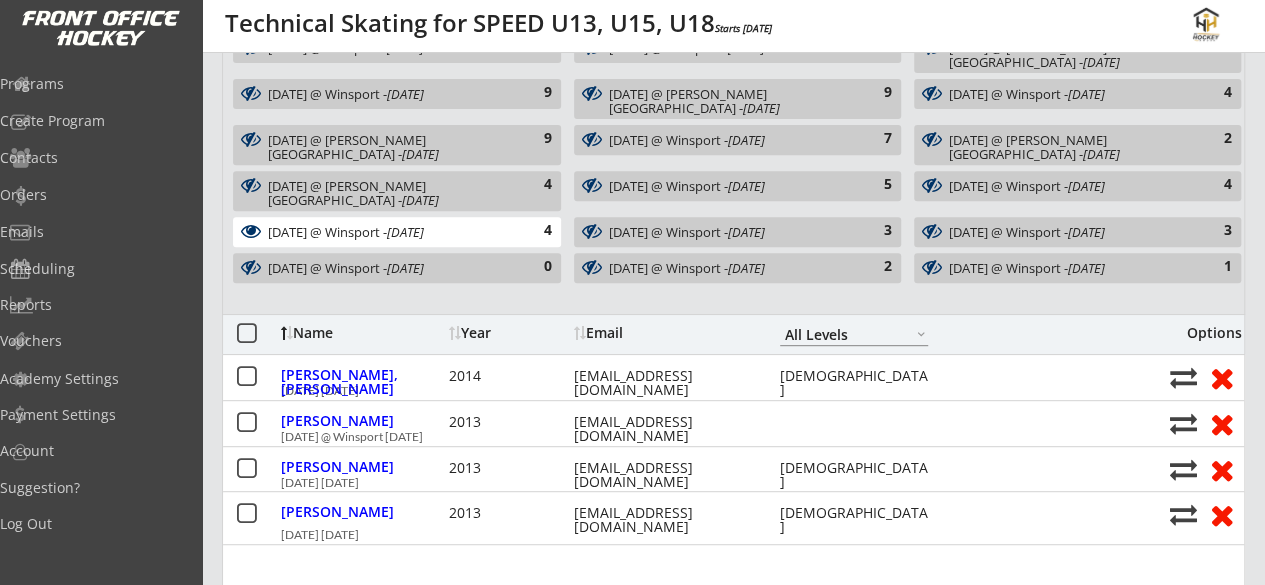 click on "July 23 @ Winsport -  Jul 23, 2025" at bounding box center (386, 232) 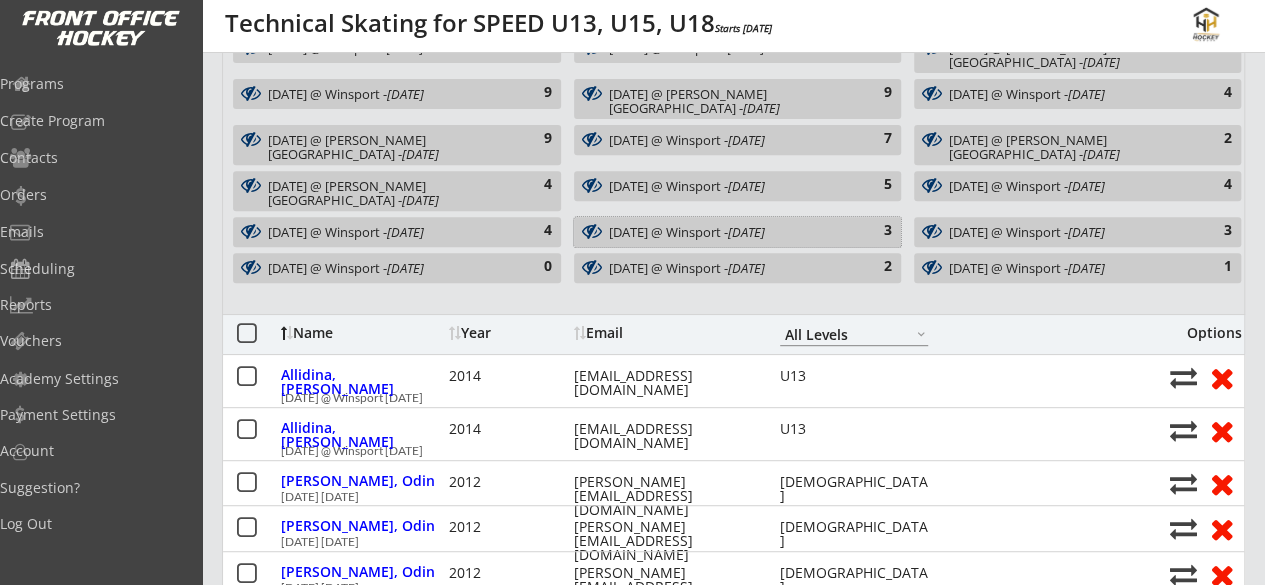 click on "July 24 @ Winsport -  Jul 24, 2025" at bounding box center [727, 232] 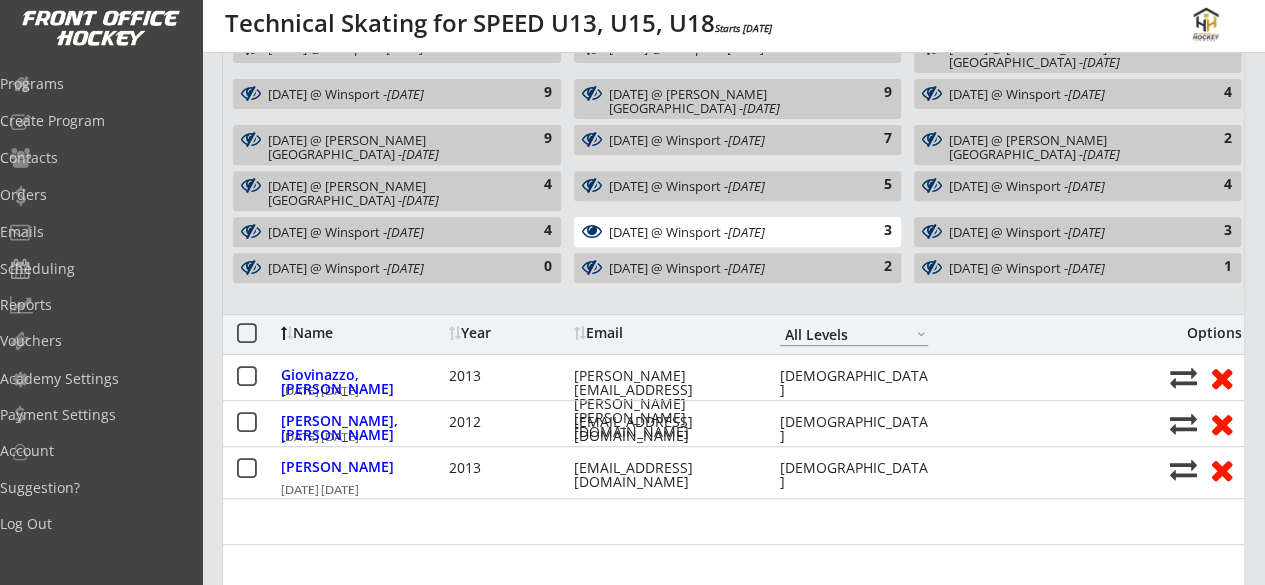 click on "July 24 @ Winsport -  Jul 24, 2025" at bounding box center (727, 232) 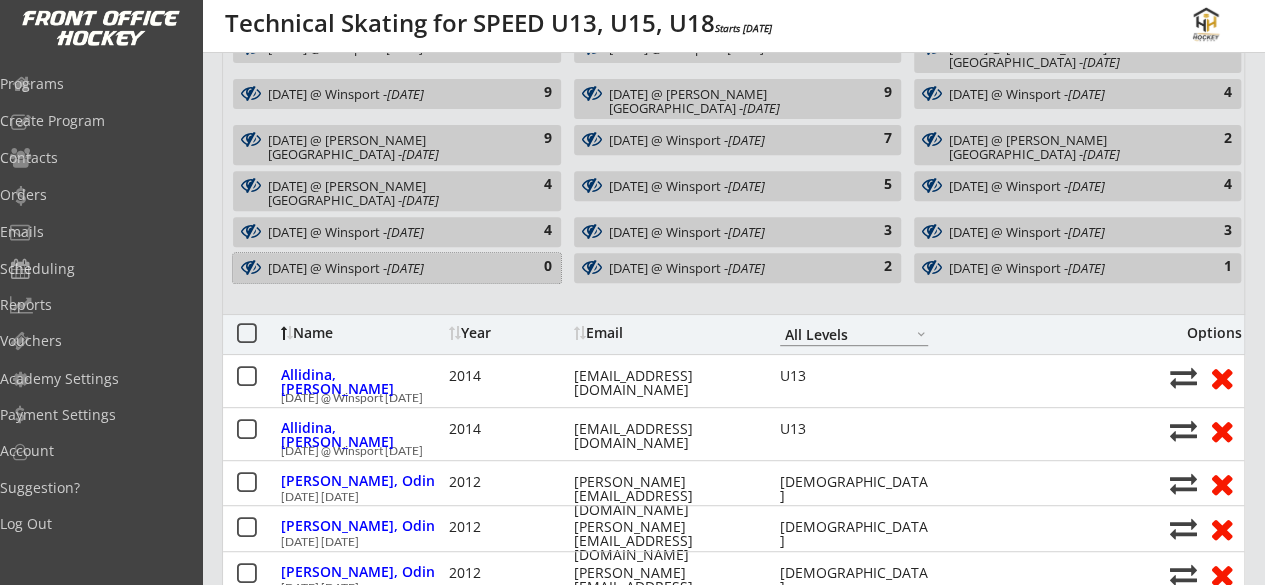 click on "July 29 @ Winsport -  Jul 29, 2025" at bounding box center (386, 269) 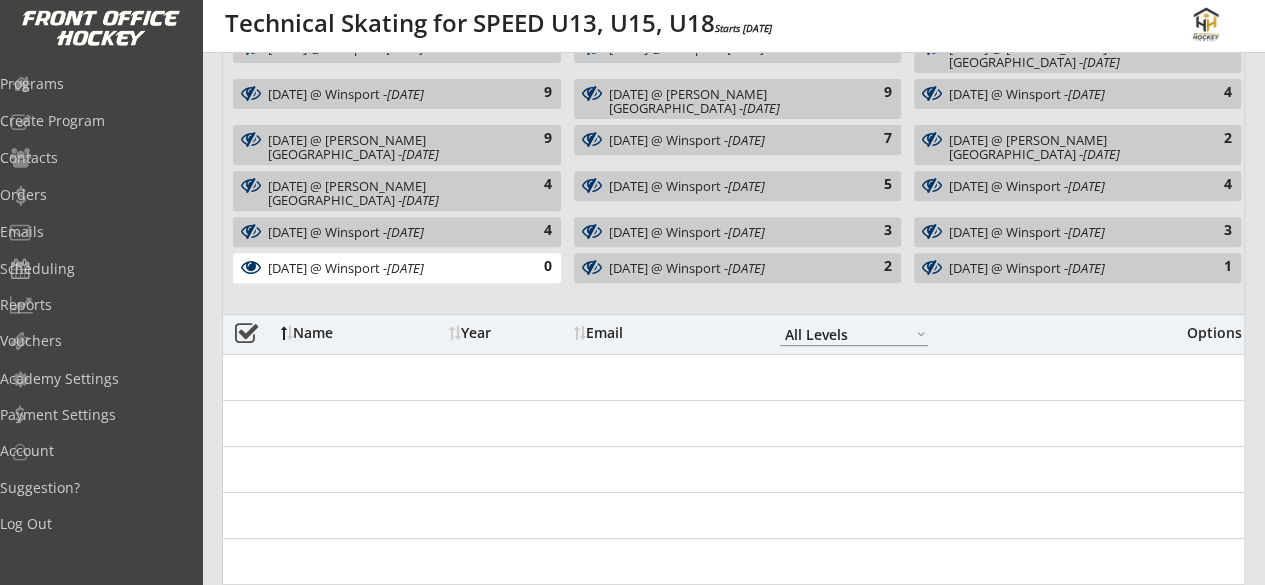 click on "July 29 @ Winsport -  Jul 29, 2025" at bounding box center [386, 269] 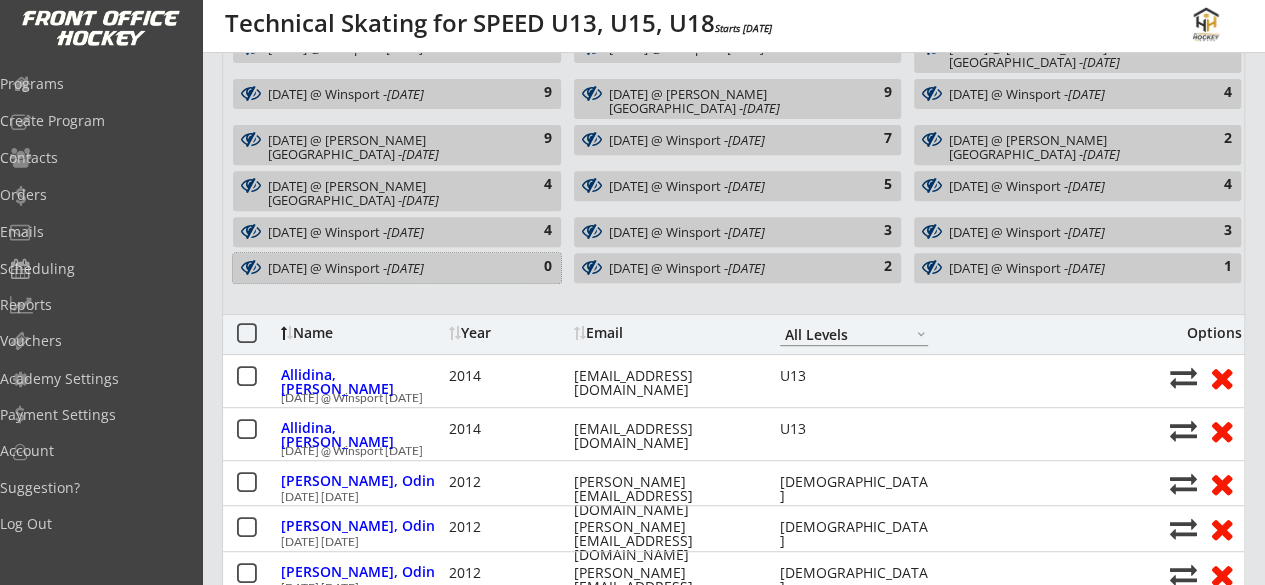 scroll, scrollTop: 0, scrollLeft: 0, axis: both 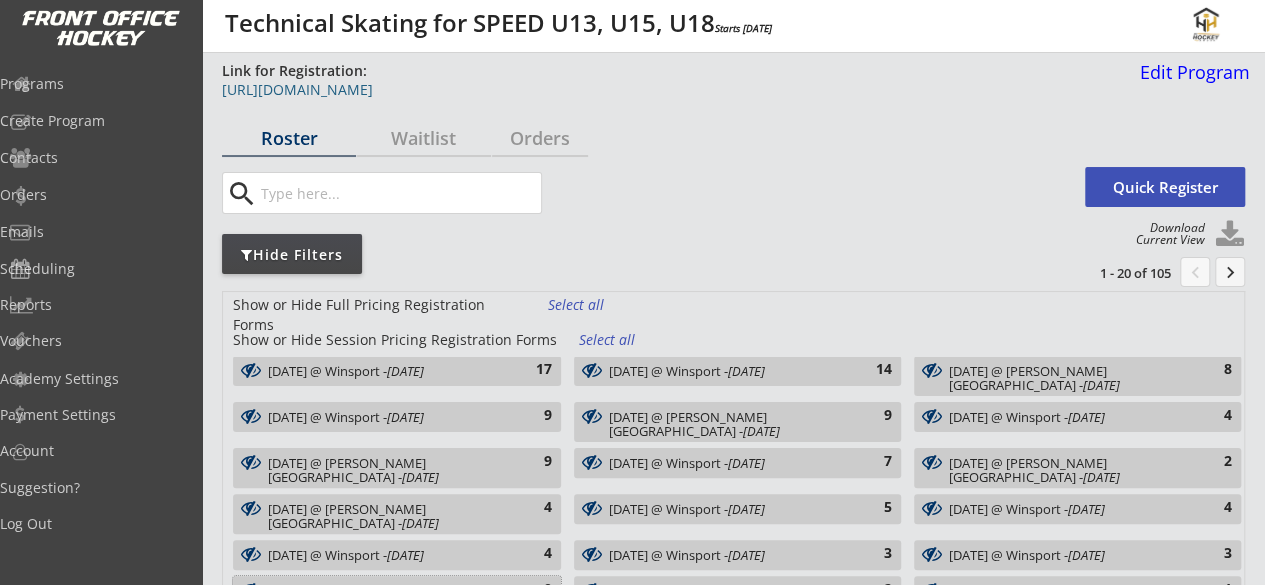 click on "https://frontofficehockey.com/mhh-program/1738517732290x847045281080934400" at bounding box center [674, 90] 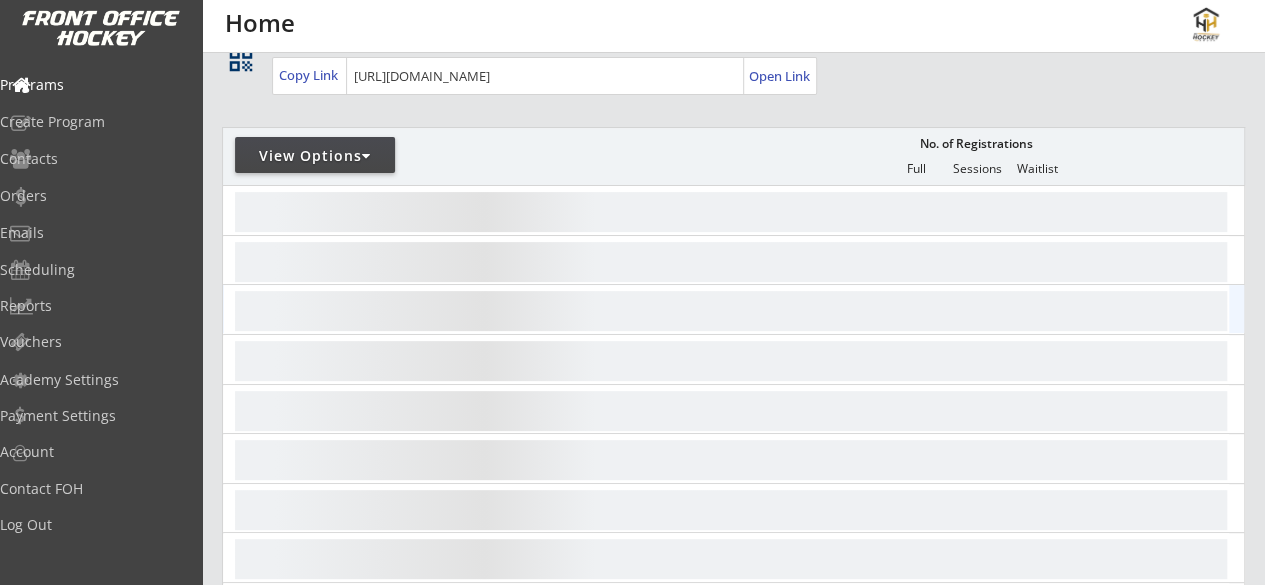 scroll, scrollTop: 101, scrollLeft: 0, axis: vertical 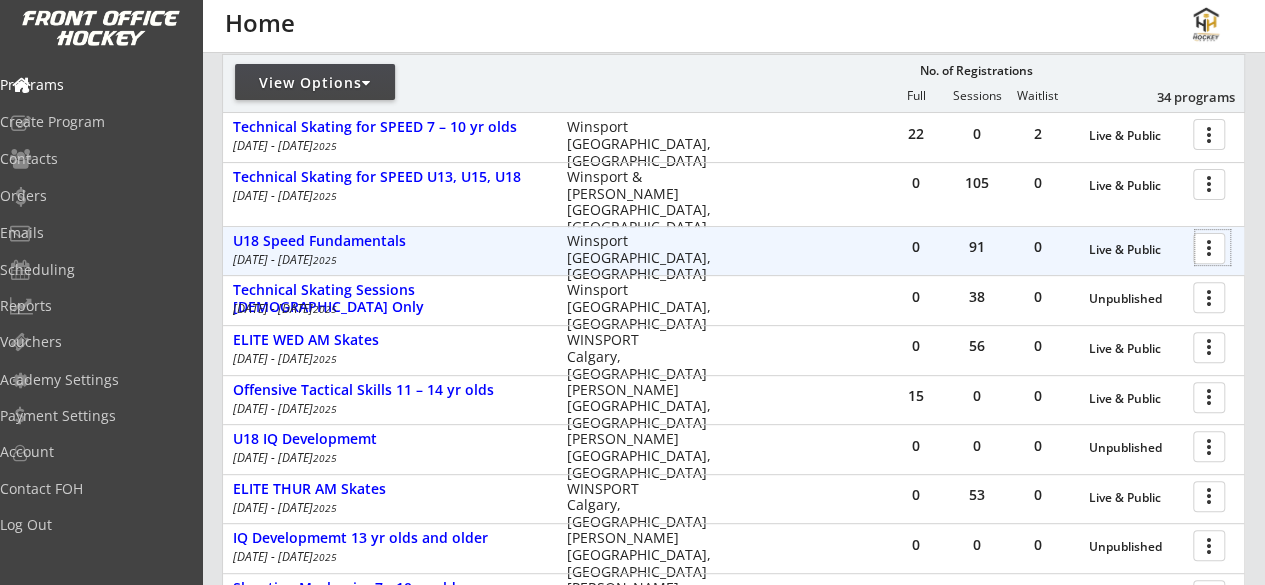 click at bounding box center (1212, 247) 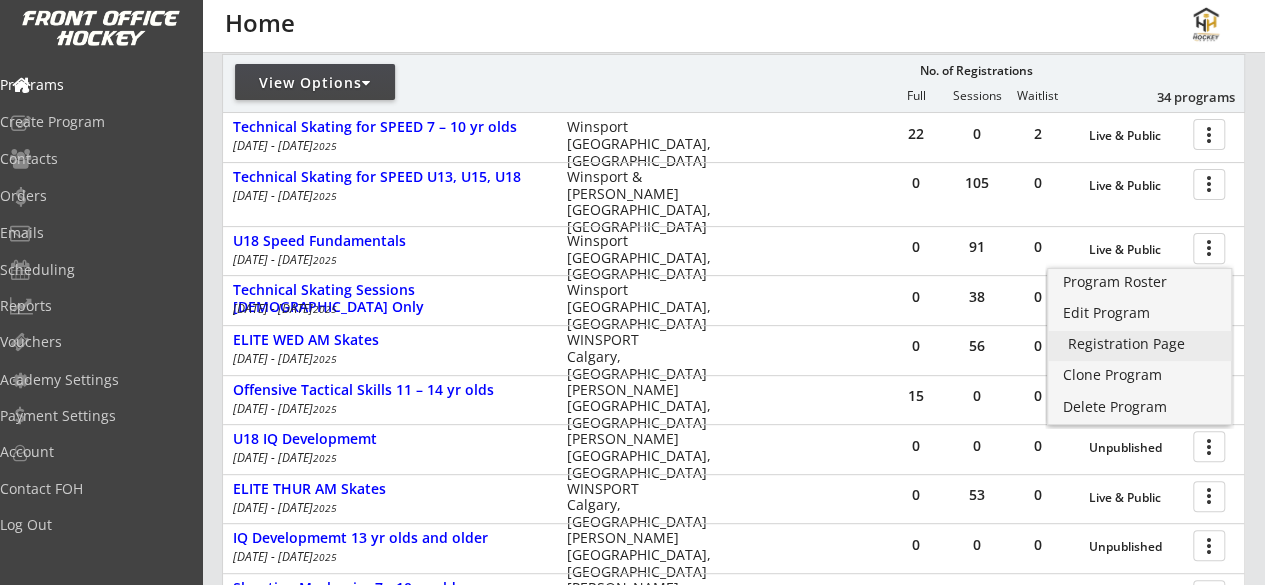 click on "Registration Page" at bounding box center [1140, 344] 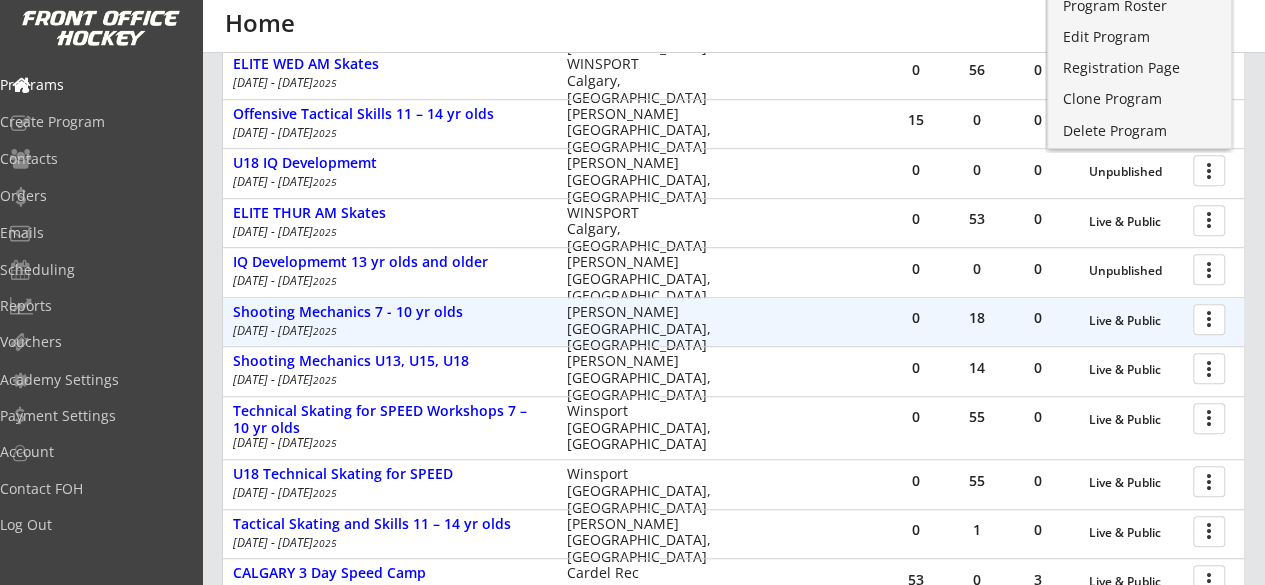 scroll, scrollTop: 504, scrollLeft: 0, axis: vertical 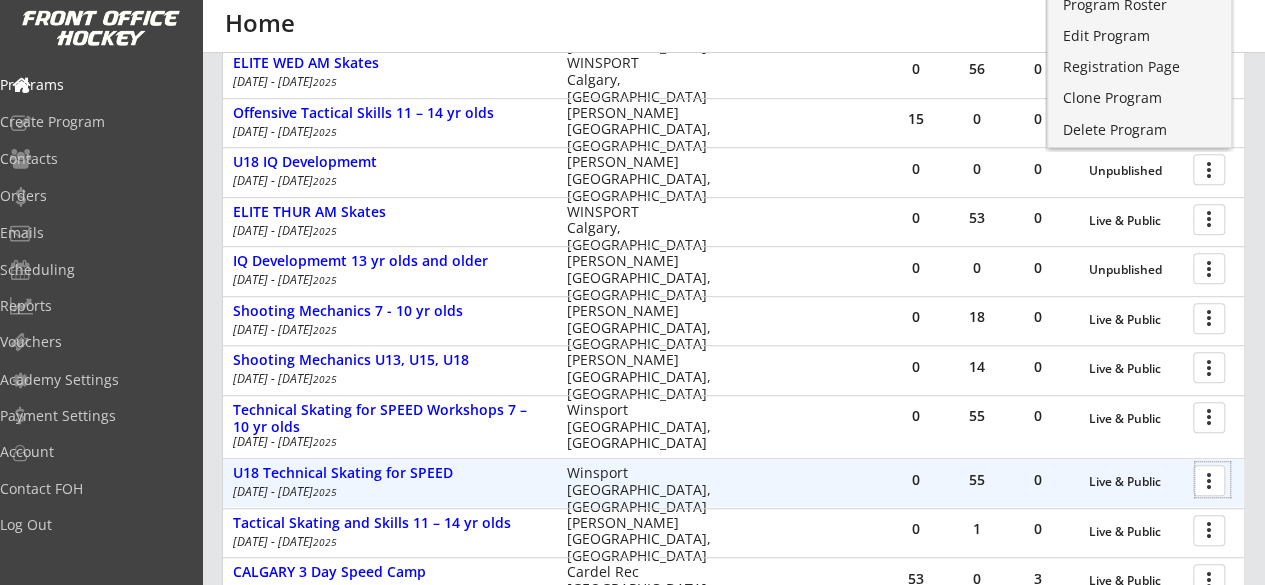 click at bounding box center (1212, 479) 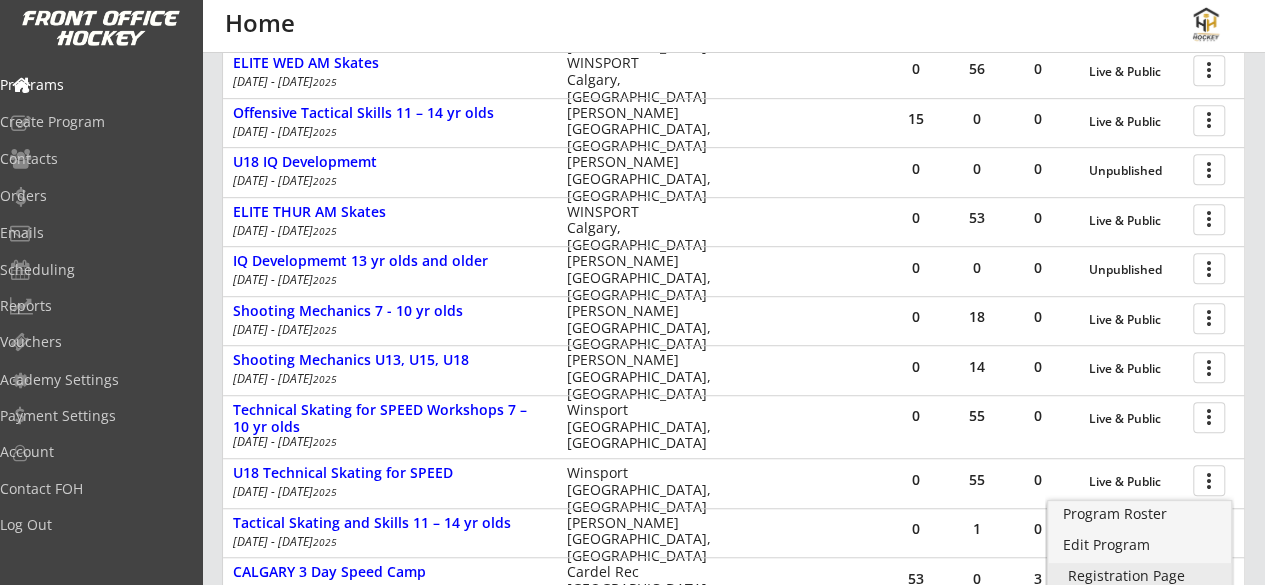 click on "Registration Page" at bounding box center [1140, 576] 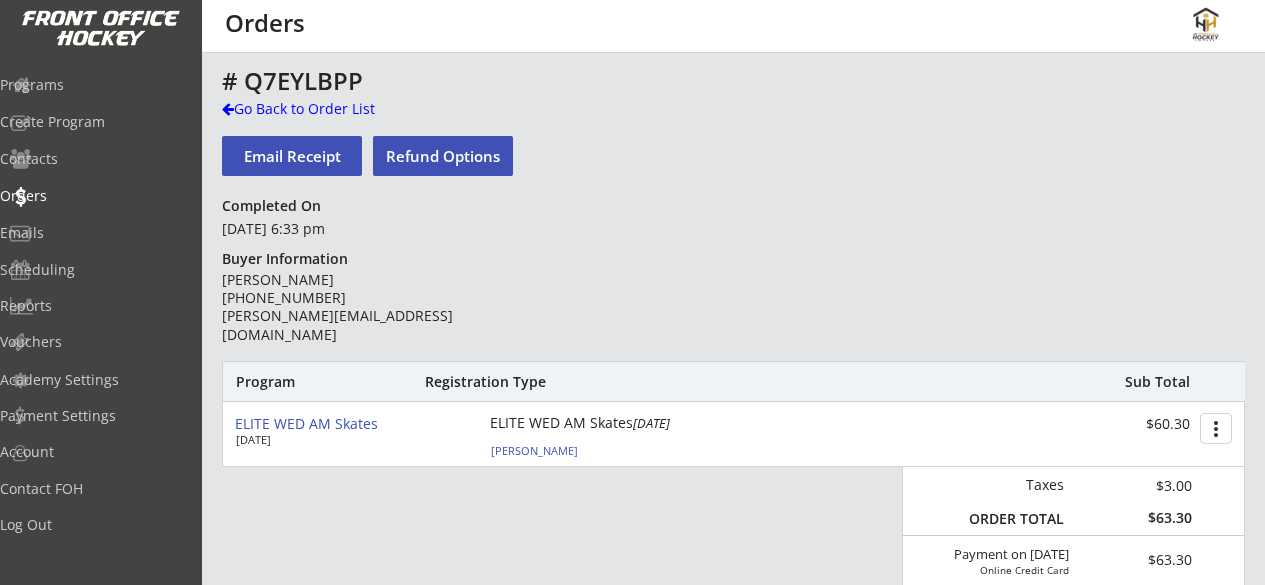 scroll, scrollTop: 0, scrollLeft: 0, axis: both 